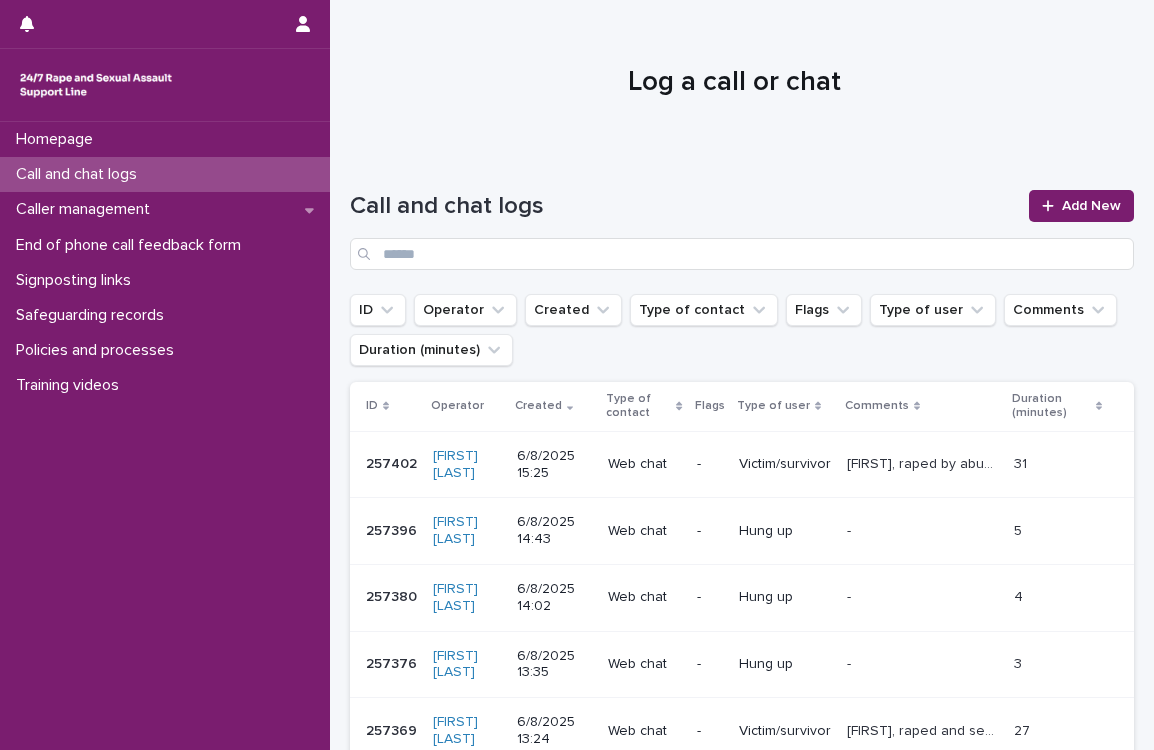 scroll, scrollTop: 0, scrollLeft: 0, axis: both 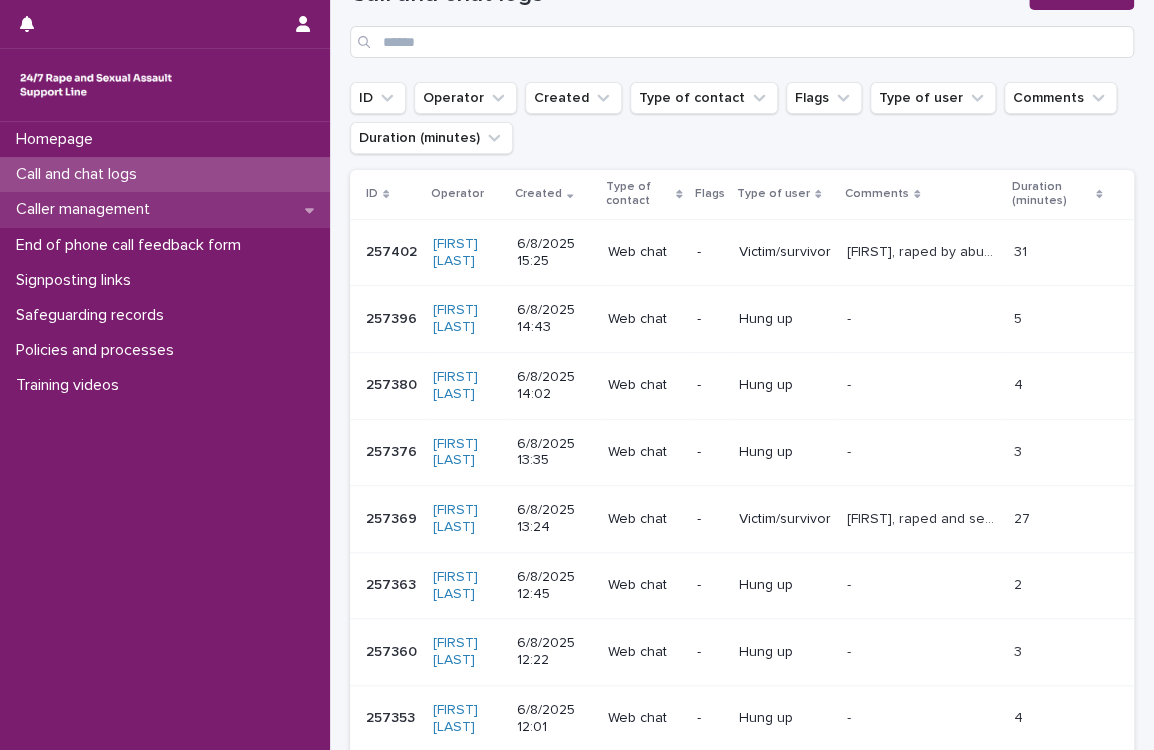 click on "Caller management" at bounding box center [165, 209] 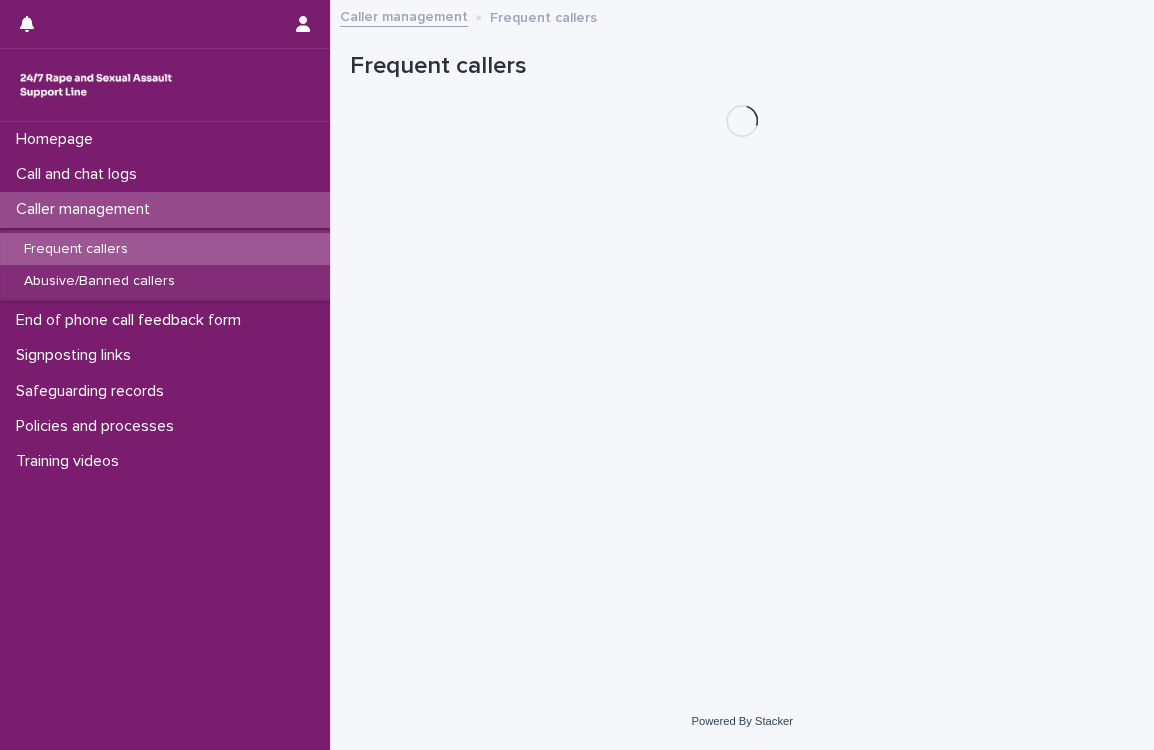 scroll, scrollTop: 0, scrollLeft: 0, axis: both 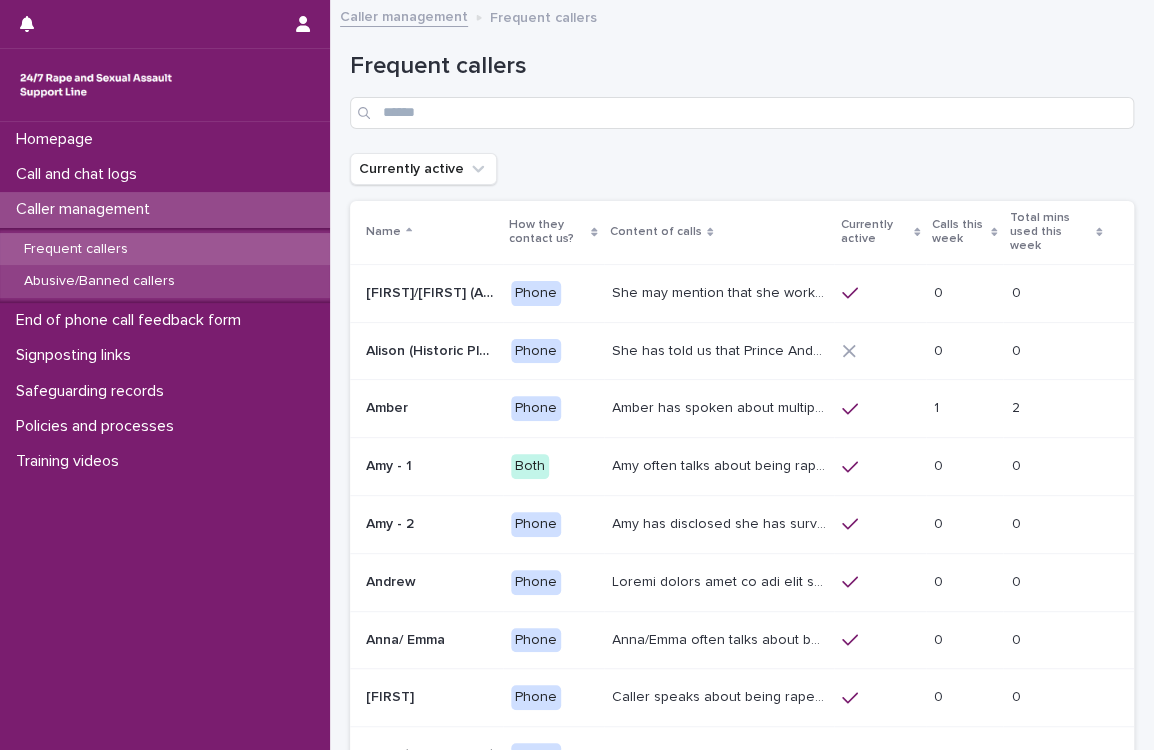click on "Abusive/Banned callers" at bounding box center (99, 281) 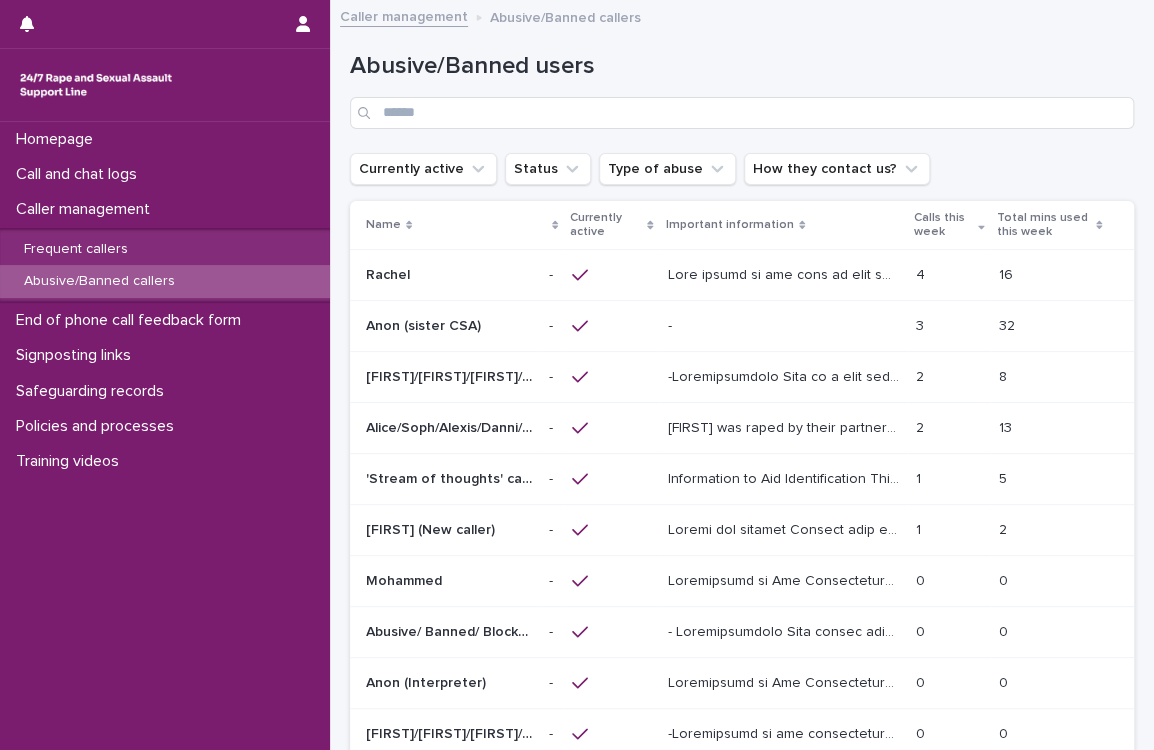 click on "[FIRST] was raped by their partner last year and they're currently facing ongoing domestic abuse from the same person. During the relationship, they became pregnant as a result of rape. The ex-partner pushed them down the stairs, leading to the loss of their baby.
They may write "my partner raped and hit me" "I'm going to cry sorry" and "(crying shaking)" "I'm having an anxiety attack" "please don't leave me (sobbing)" "Can I tell you something?". They also ask to do breathing exercises in the chat and want to explore grounding.
They might say it is their birthday today, or that it is their father's funeral. they typed in lowercase. They have previously mentioned its one of their immediate family members (mother/father) funeral today. They have told a SLW that they have been diagnosed with cancer and only have 6 months left to live.
Chatter has also disclosed ritual abuse which happened in childhood.
They've also said 'my friend forced himself on me'." at bounding box center (786, 426) 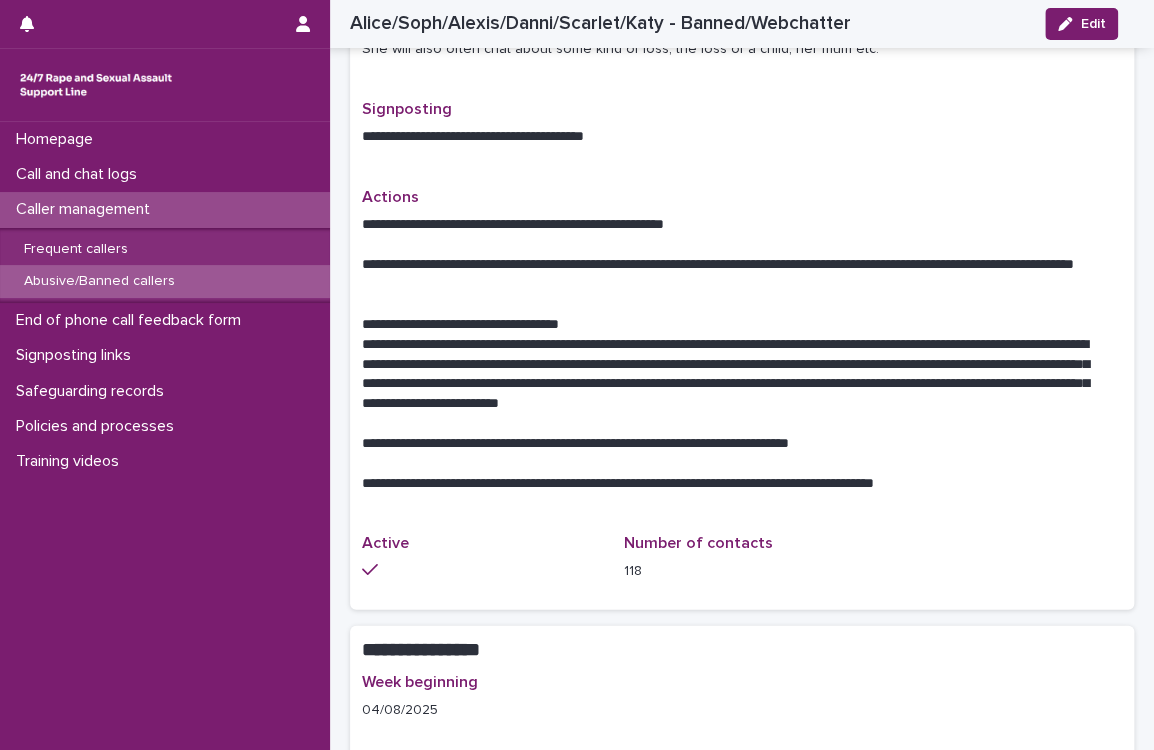 scroll, scrollTop: 1280, scrollLeft: 0, axis: vertical 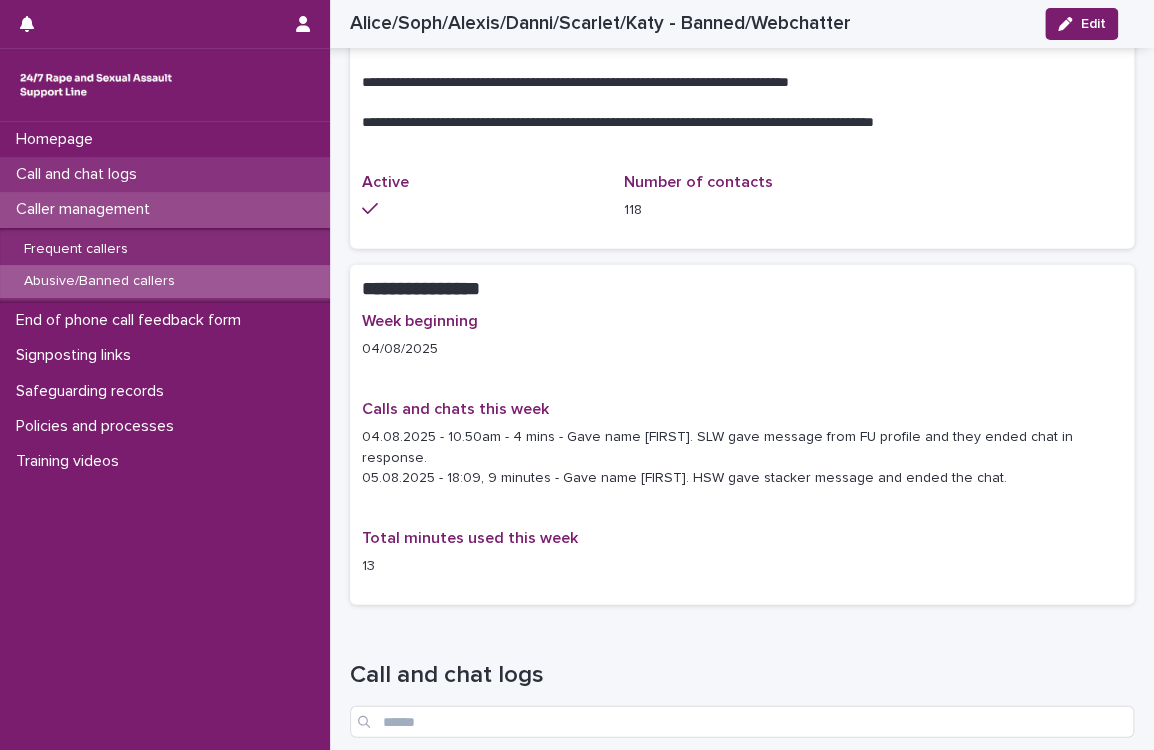 click on "Call and chat logs" at bounding box center [80, 174] 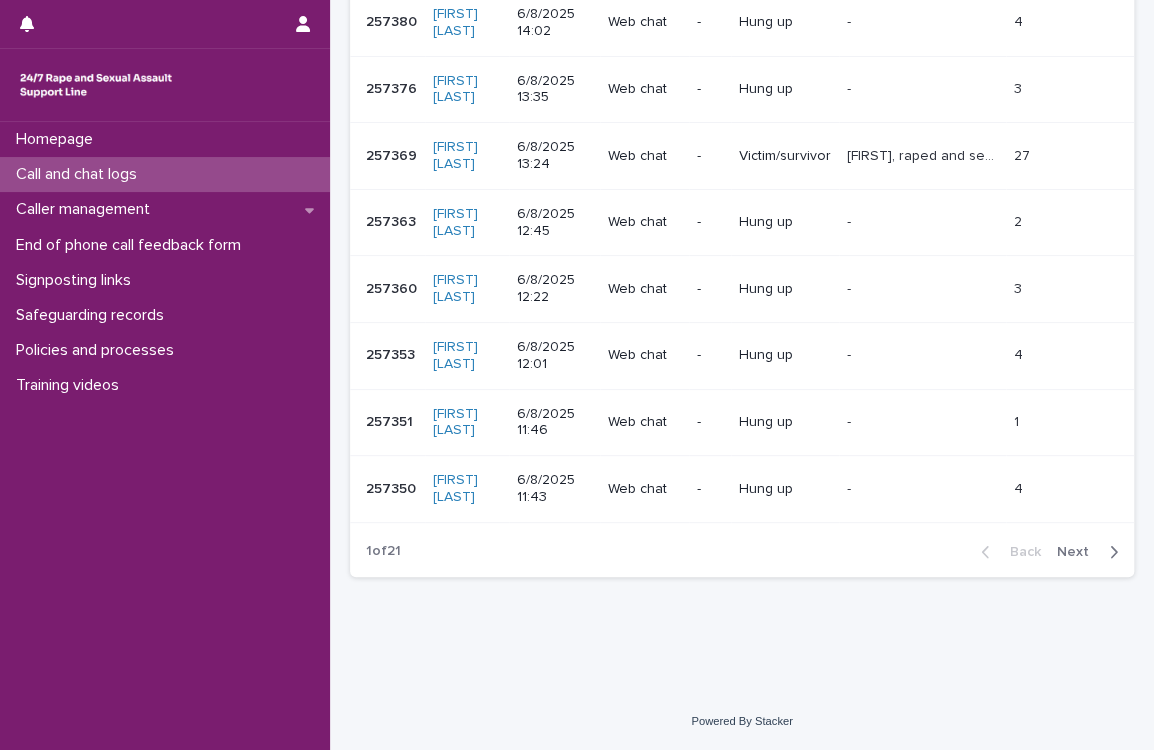 scroll, scrollTop: 0, scrollLeft: 0, axis: both 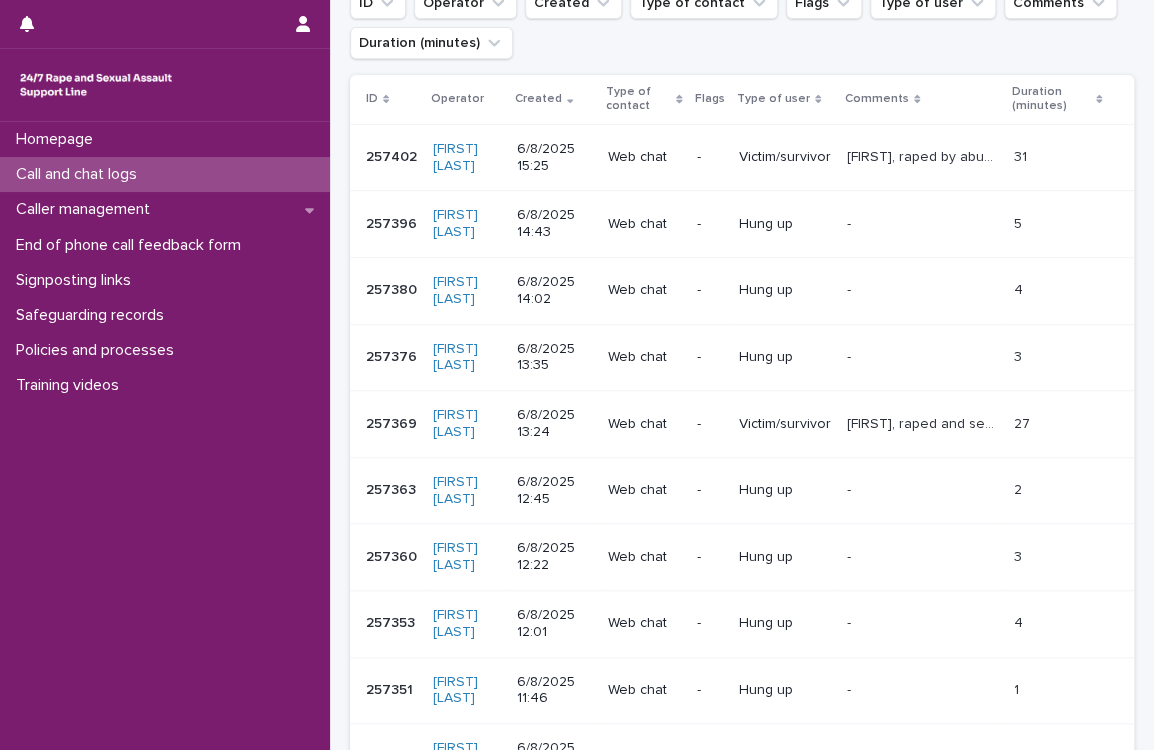click on "Victim/survivor" at bounding box center (785, 157) 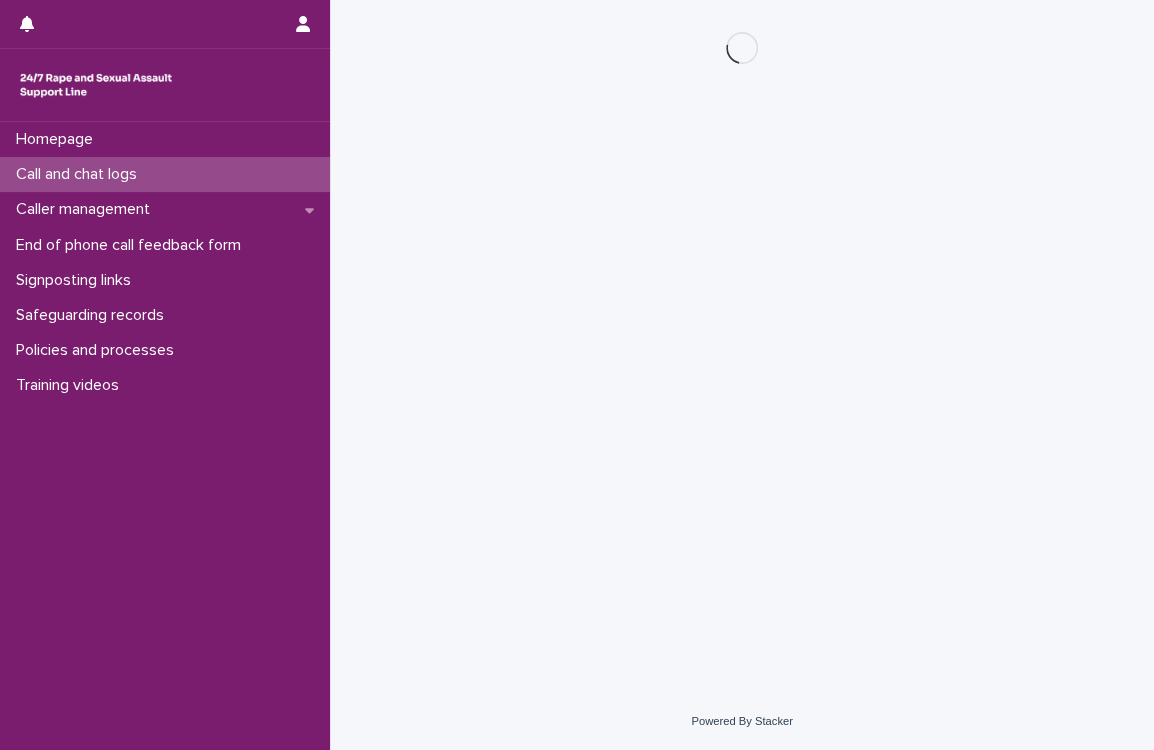 scroll, scrollTop: 0, scrollLeft: 0, axis: both 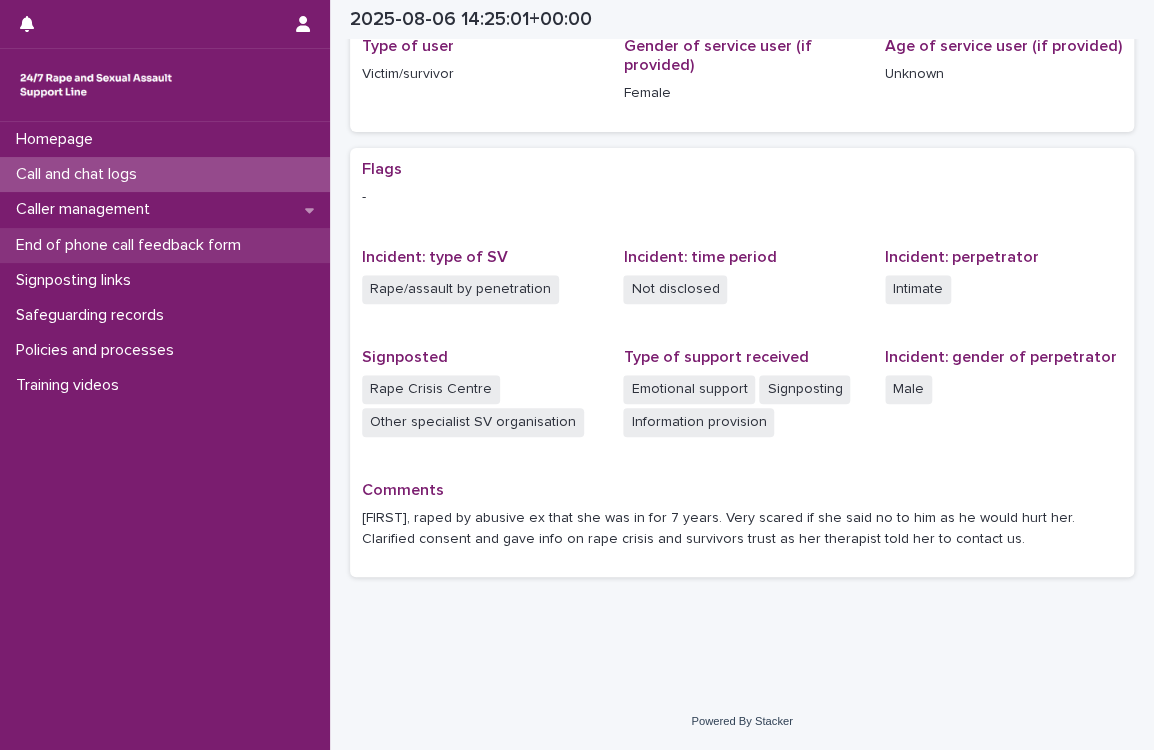 click on "End of phone call feedback form" at bounding box center (132, 245) 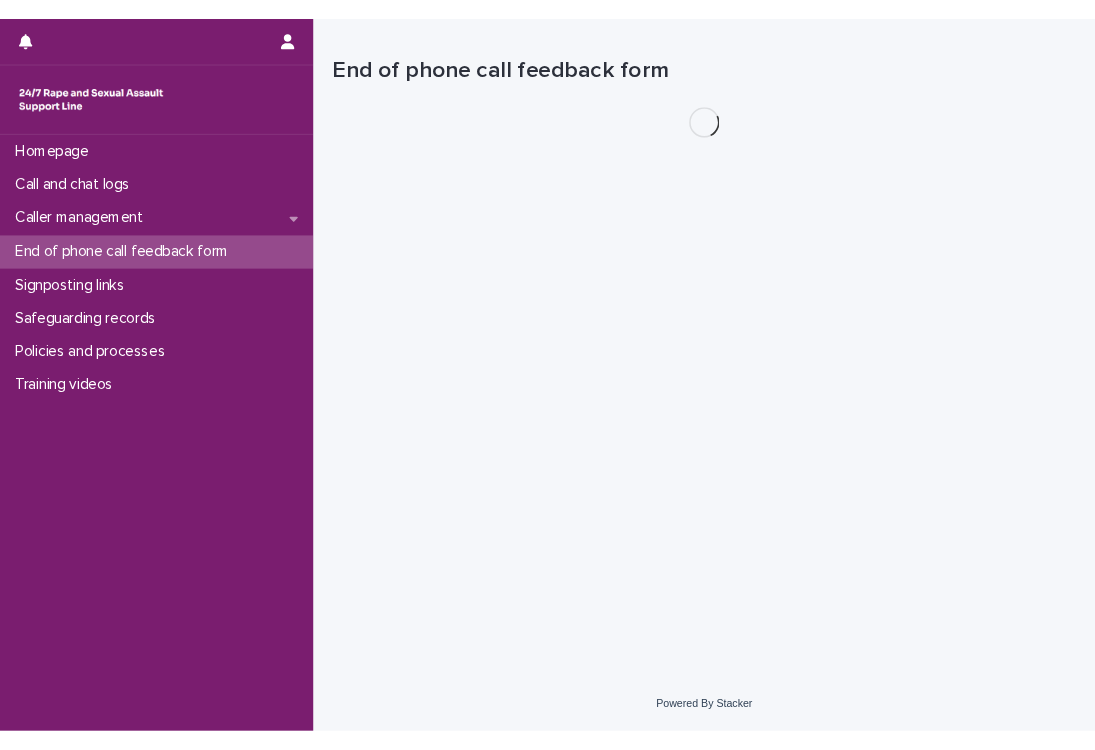 scroll, scrollTop: 0, scrollLeft: 0, axis: both 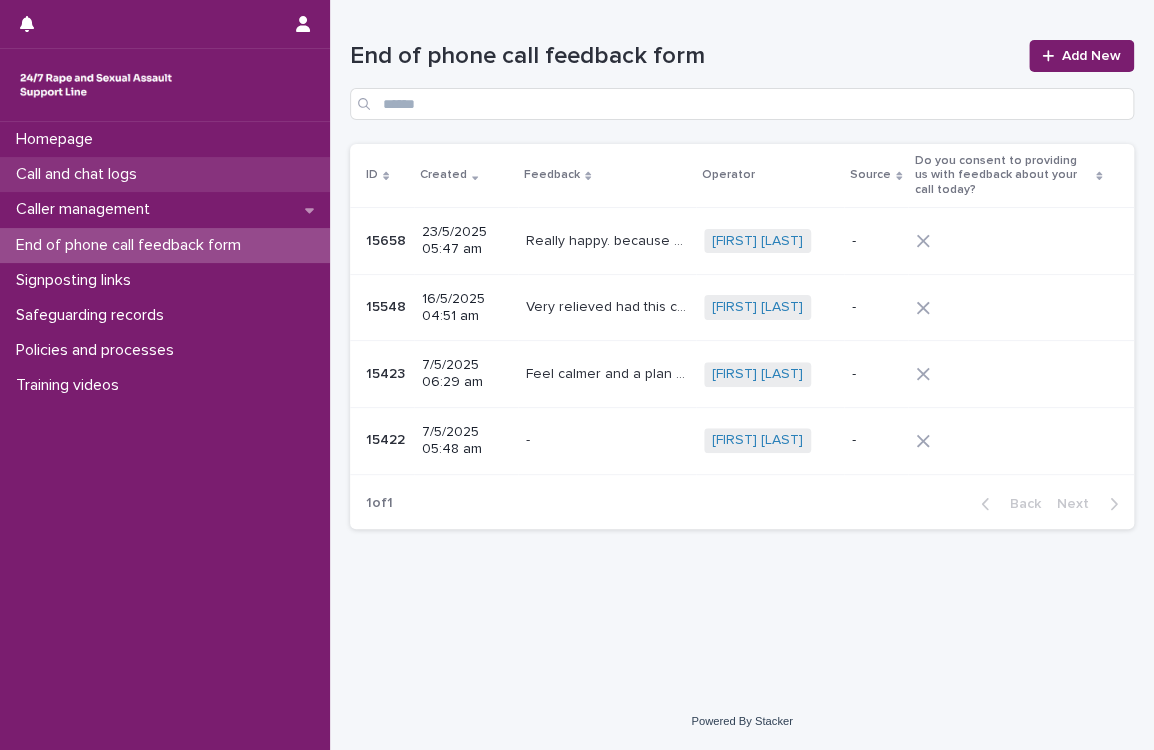click on "Call and chat logs" at bounding box center [165, 174] 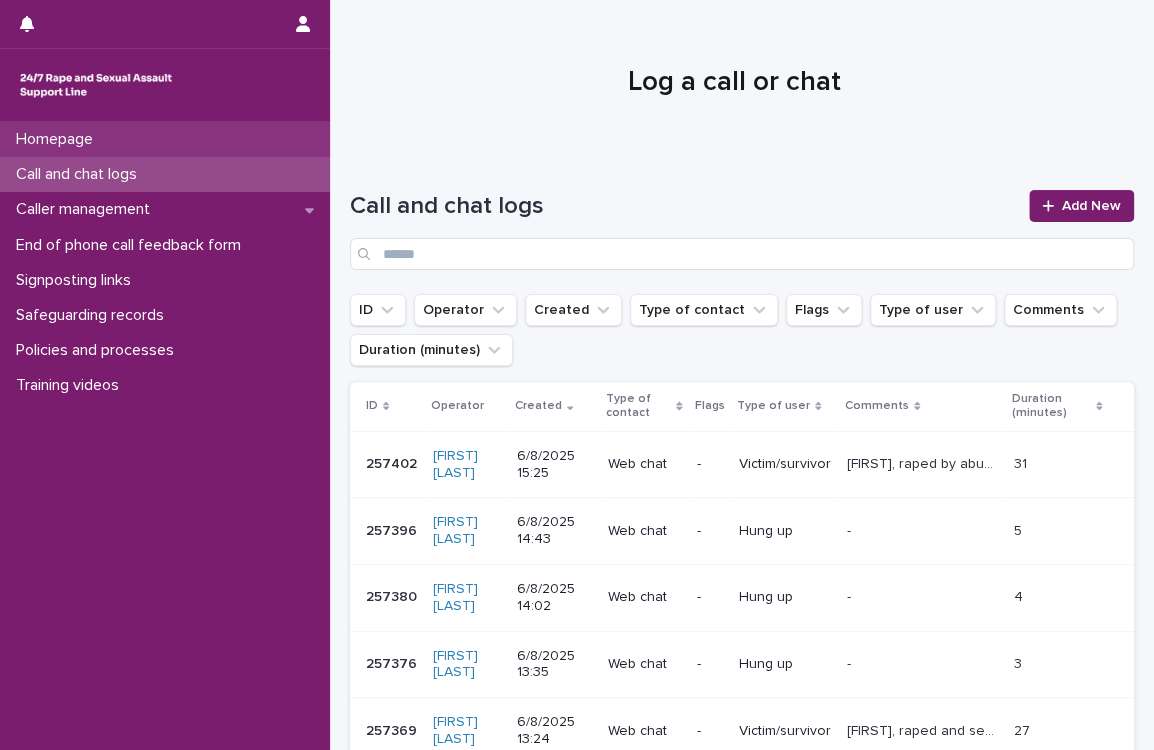click on "Homepage" at bounding box center (58, 139) 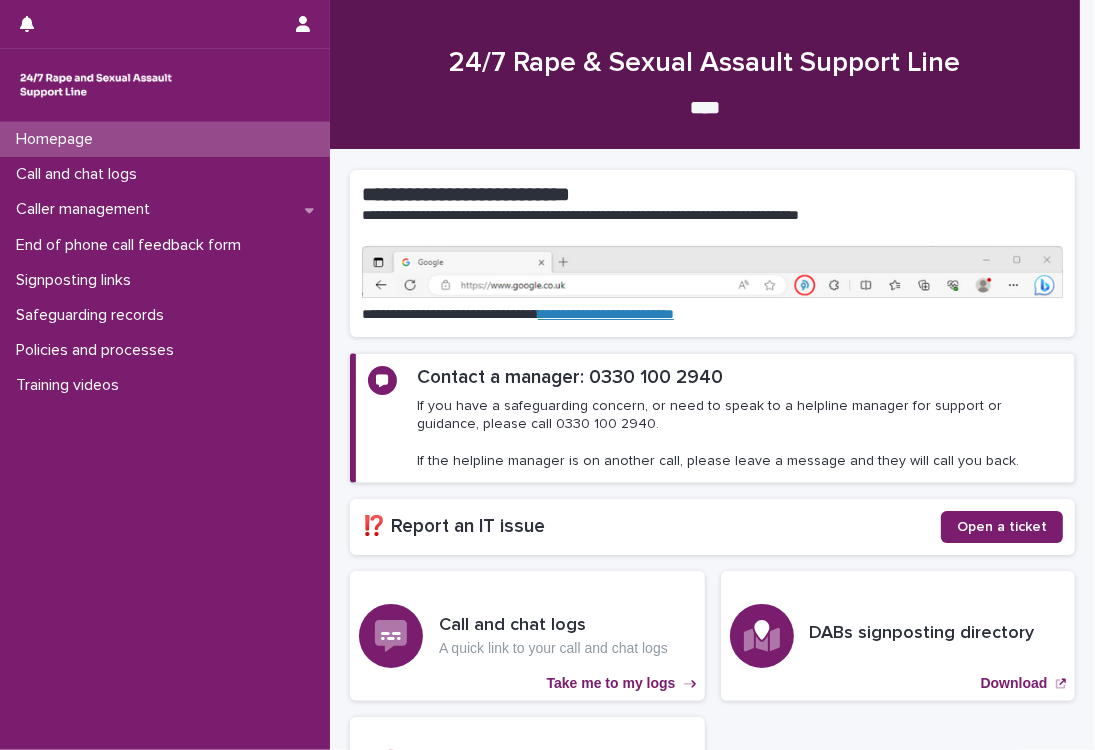scroll, scrollTop: 0, scrollLeft: 0, axis: both 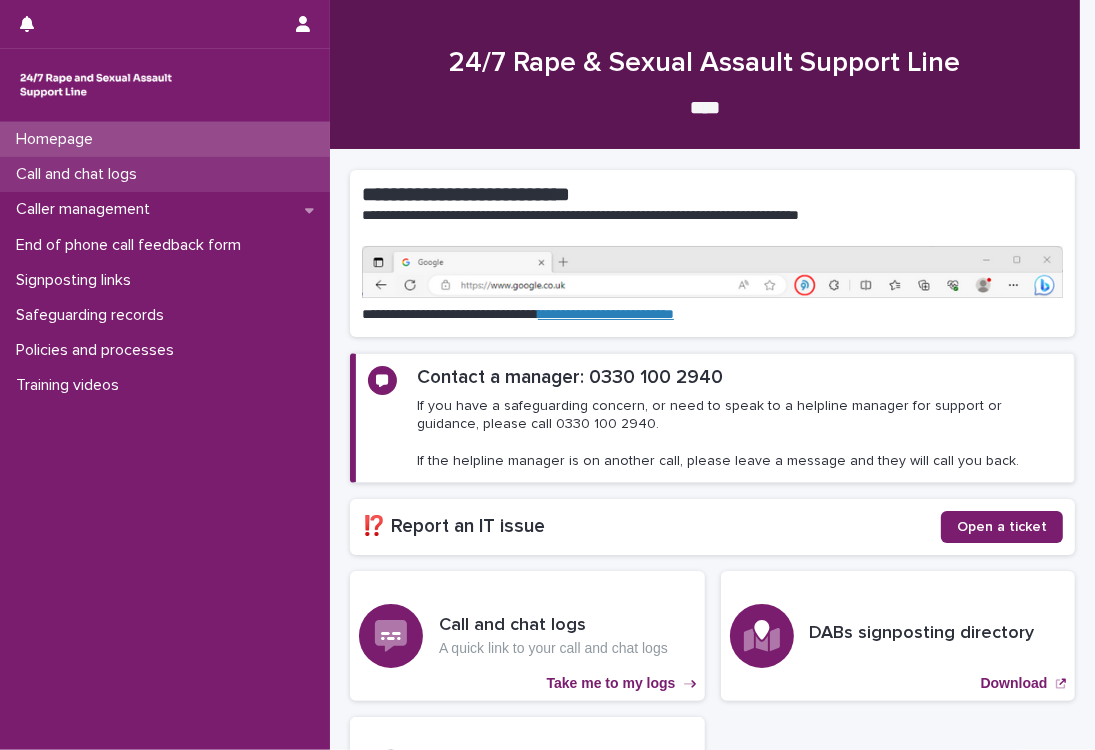 click on "Call and chat logs" at bounding box center (80, 174) 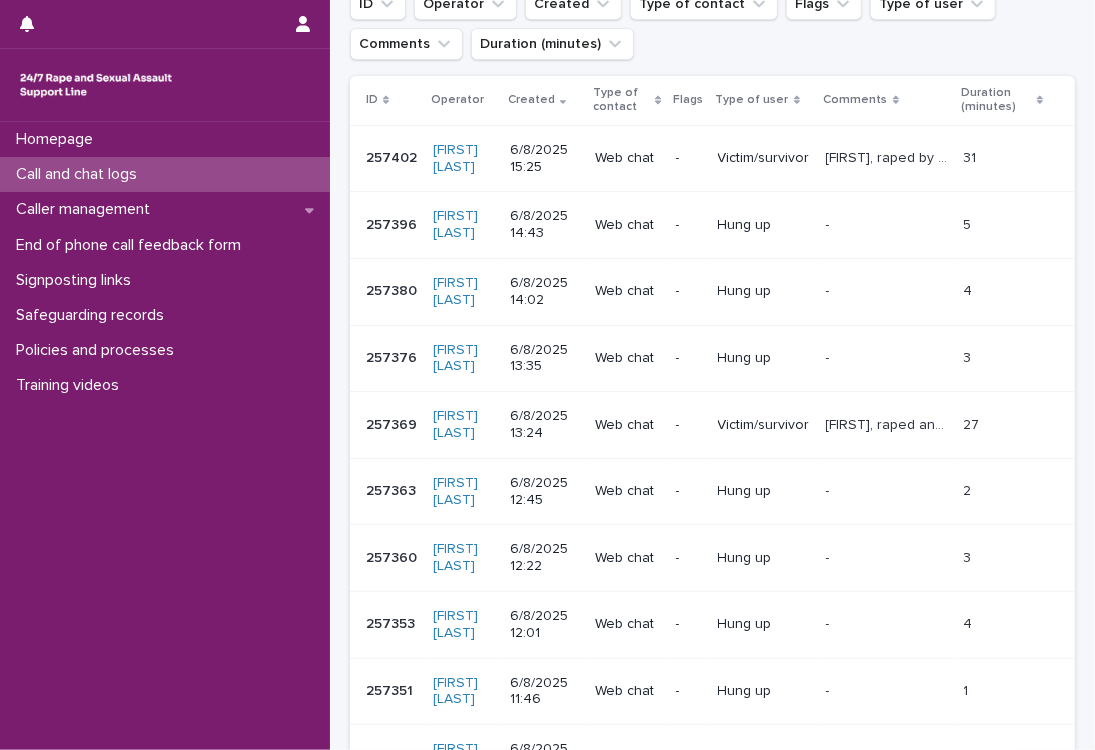 scroll, scrollTop: 400, scrollLeft: 0, axis: vertical 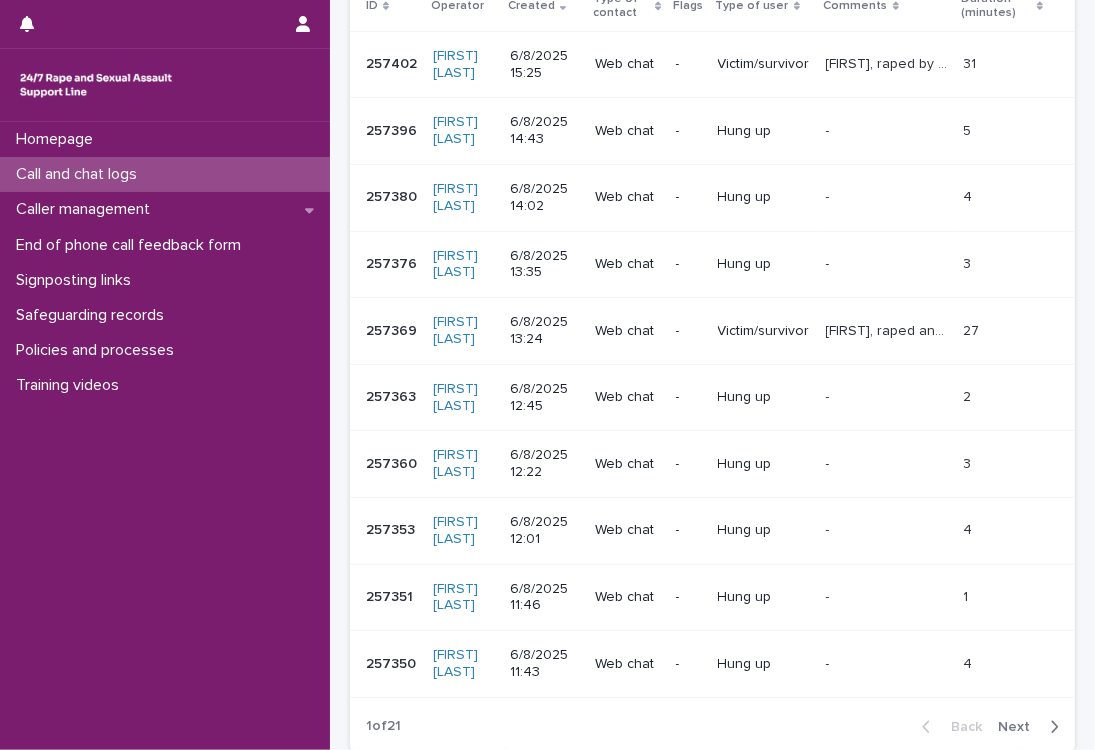 click on "Victim/survivor" at bounding box center (764, 331) 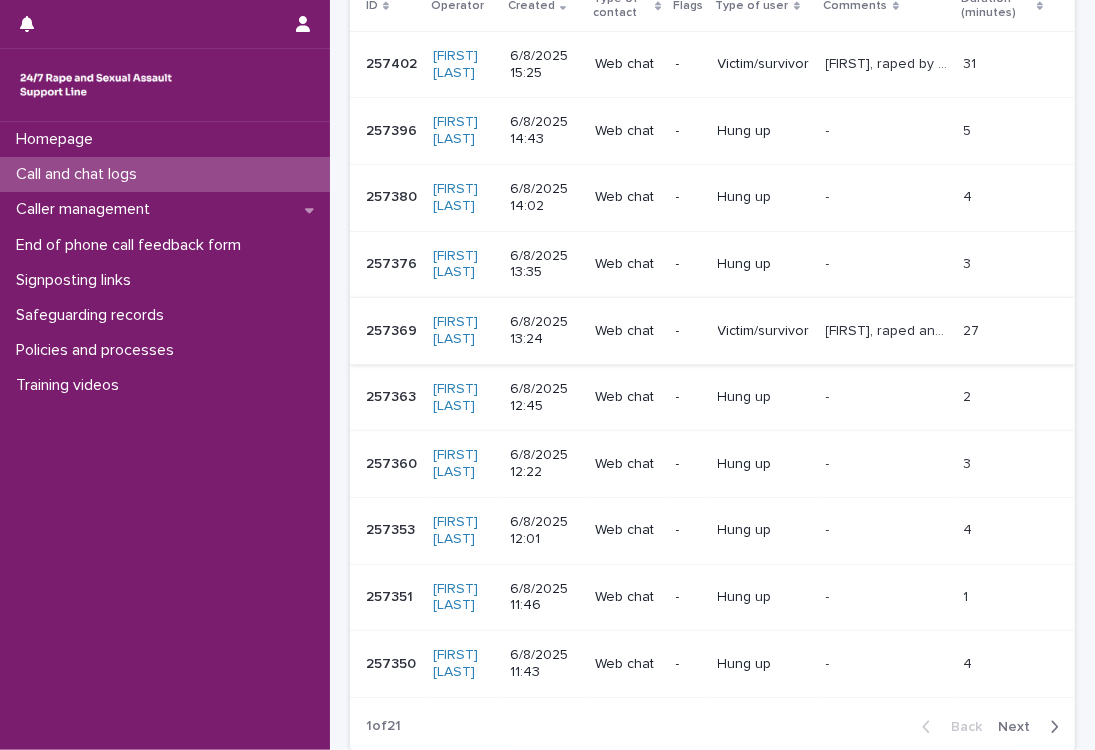 scroll, scrollTop: 0, scrollLeft: 0, axis: both 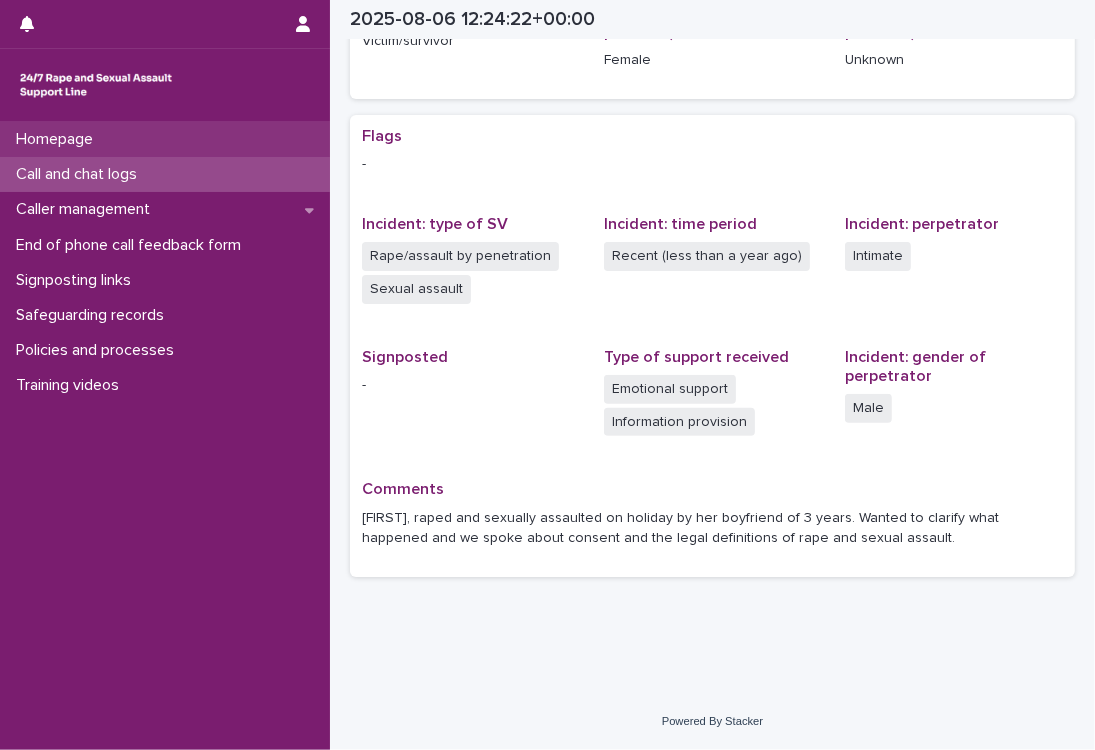 click on "Homepage" at bounding box center (58, 139) 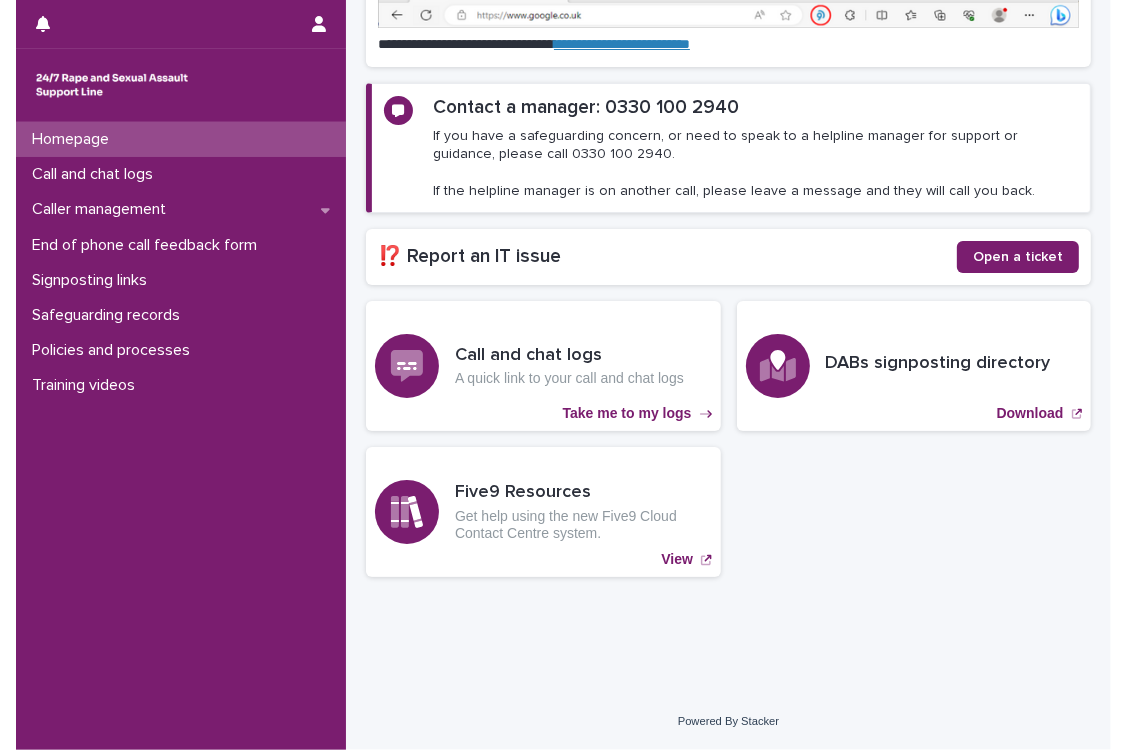 scroll, scrollTop: 0, scrollLeft: 0, axis: both 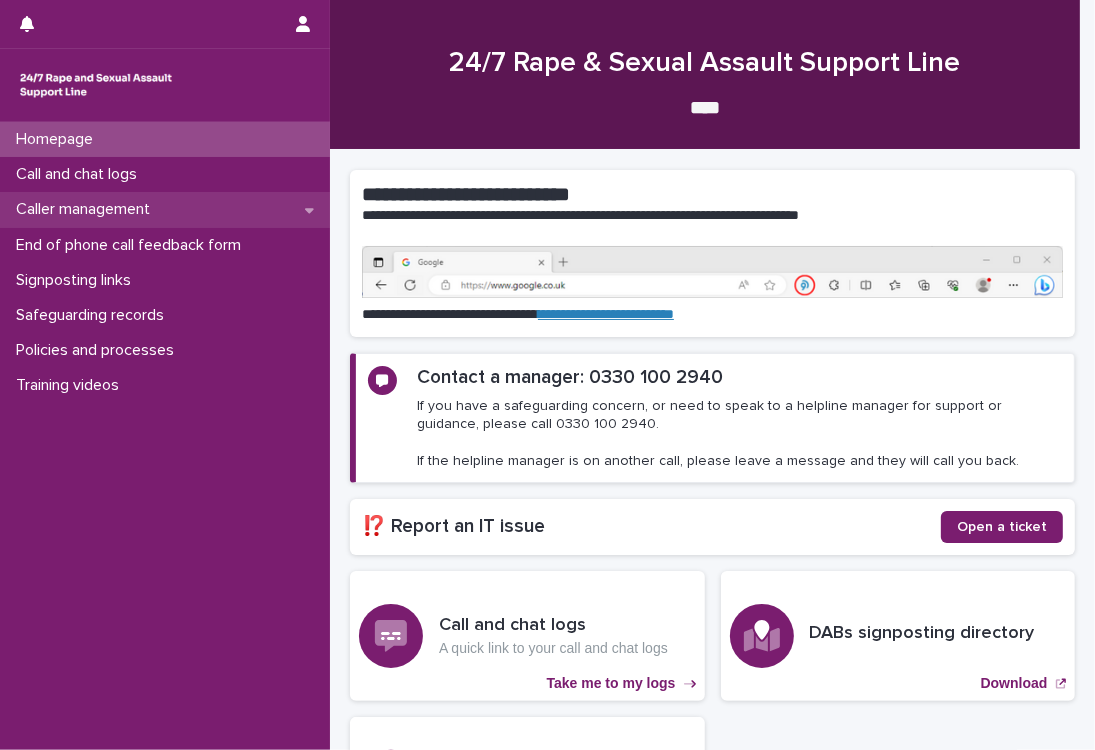 click on "Caller management" at bounding box center (87, 209) 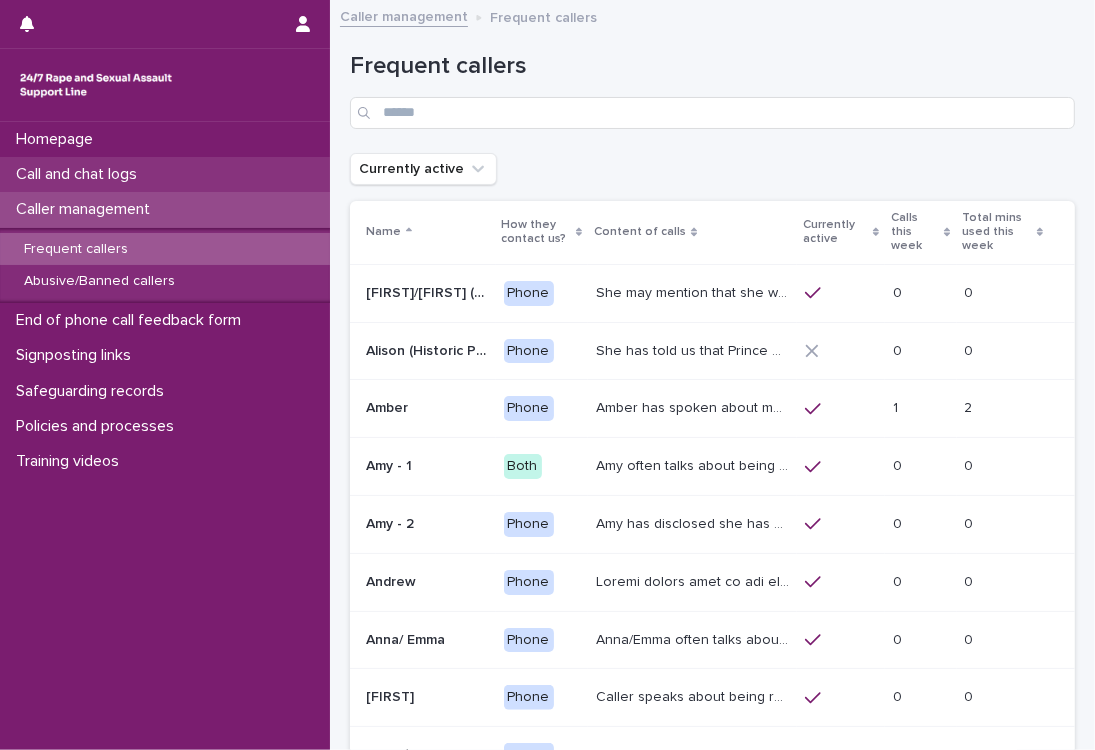click on "Call and chat logs" at bounding box center [80, 174] 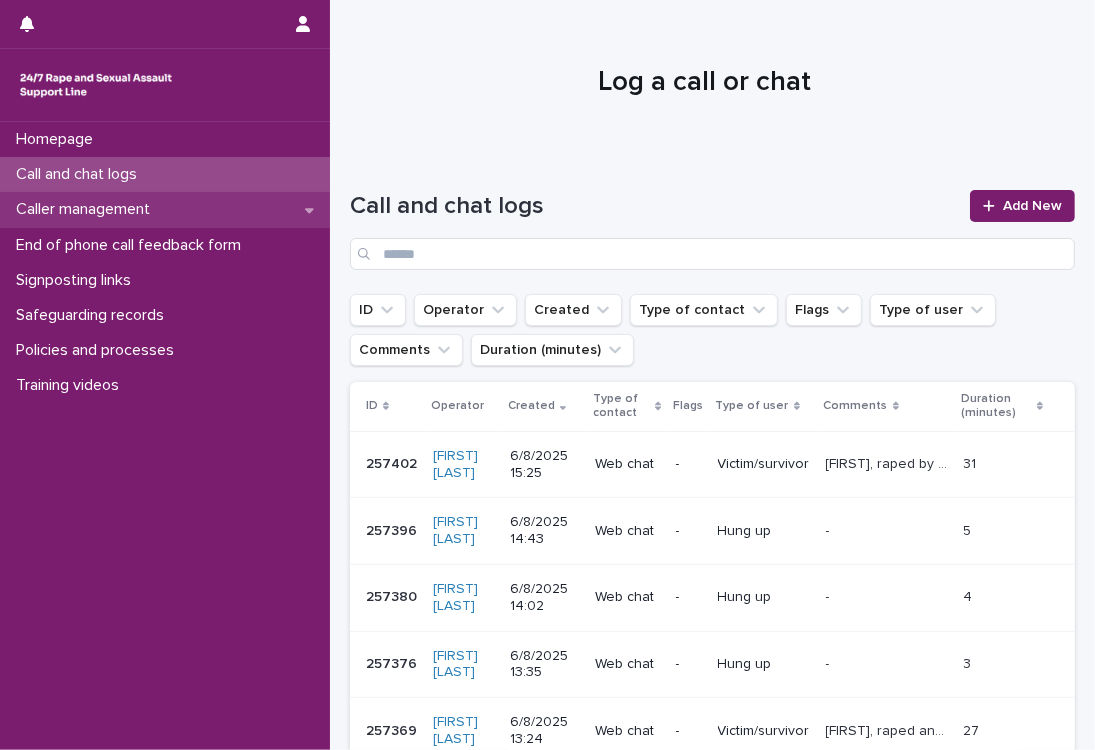 click on "Caller management" at bounding box center [165, 209] 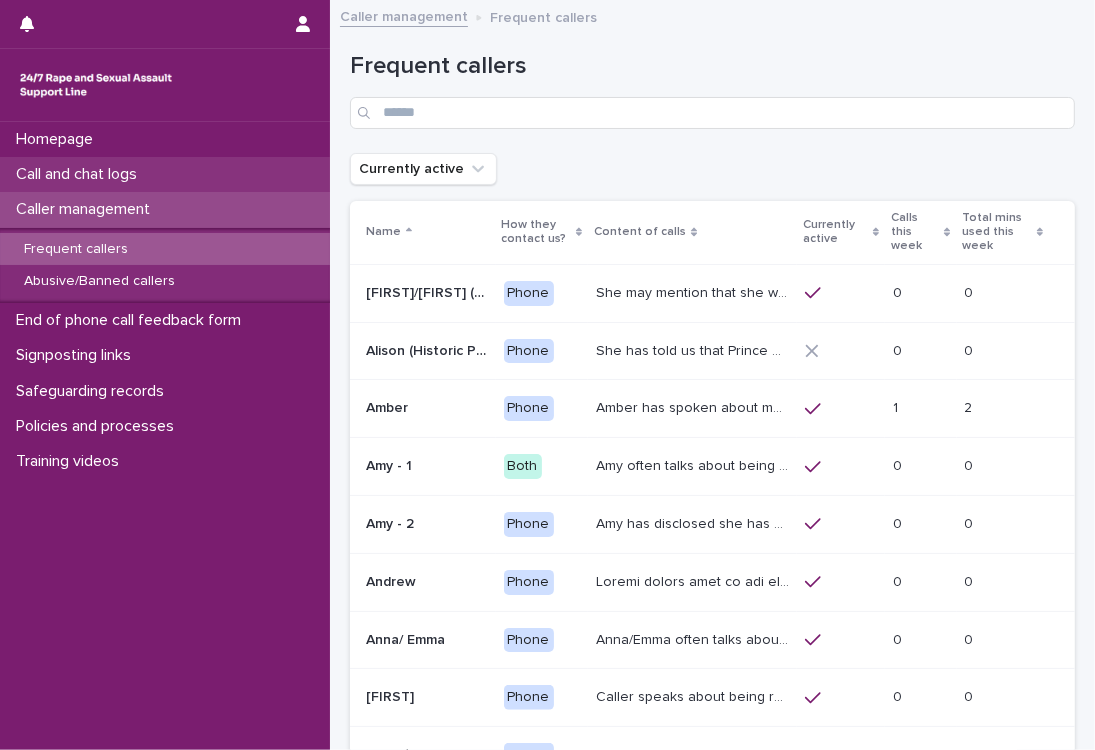 click on "Call and chat logs" at bounding box center (80, 174) 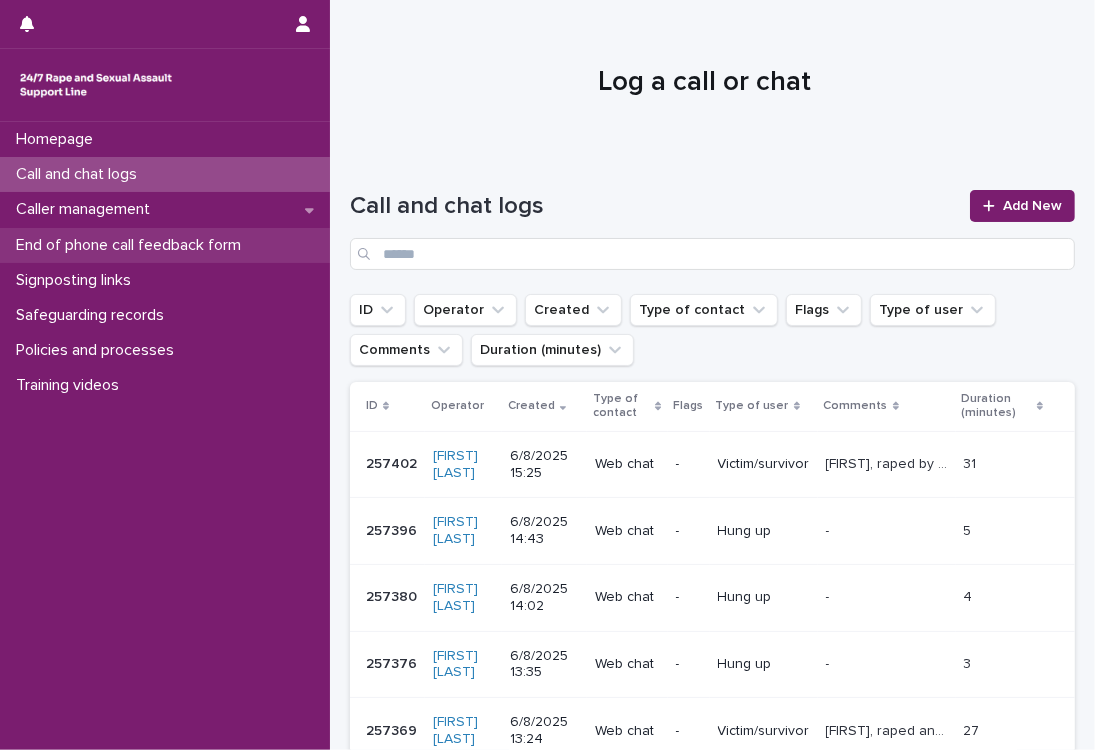 click on "End of phone call feedback form" at bounding box center [132, 245] 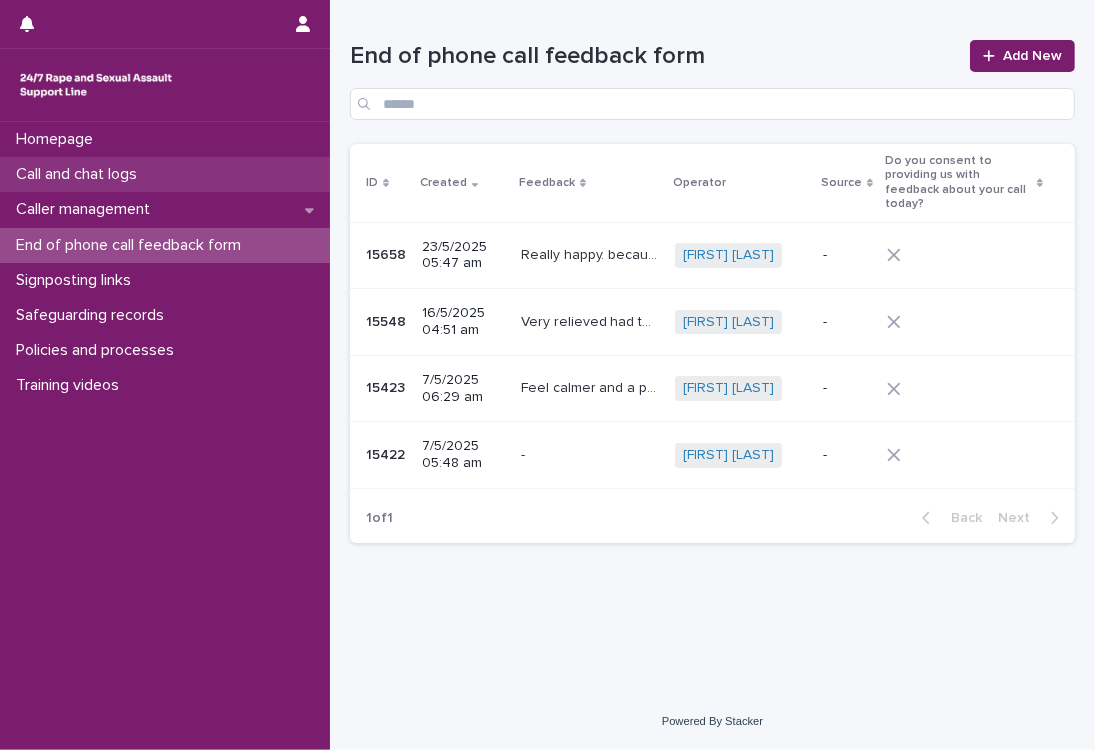 click on "Call and chat logs" at bounding box center (80, 174) 